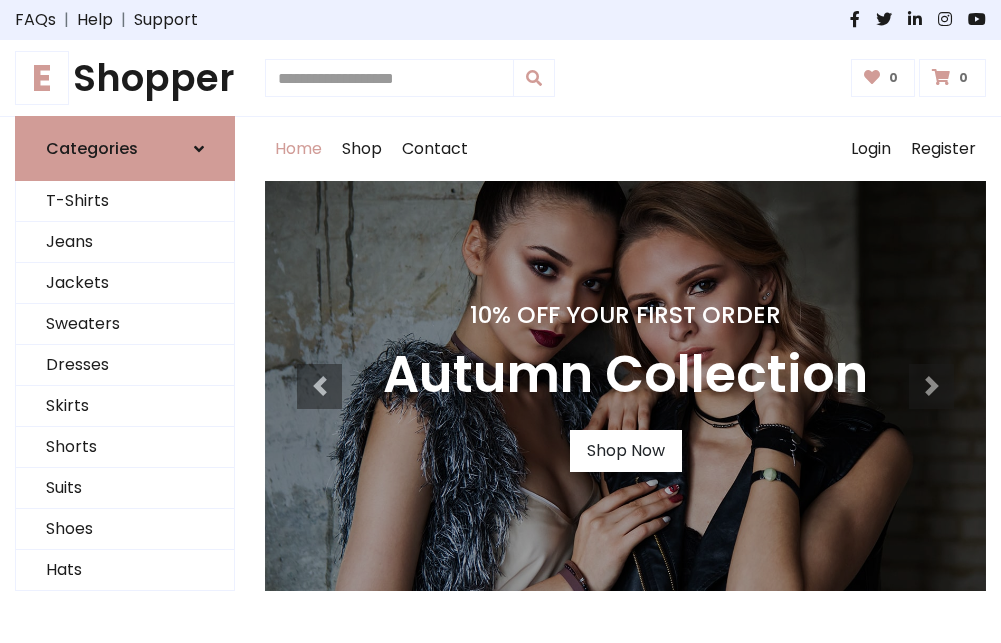 scroll, scrollTop: 0, scrollLeft: 0, axis: both 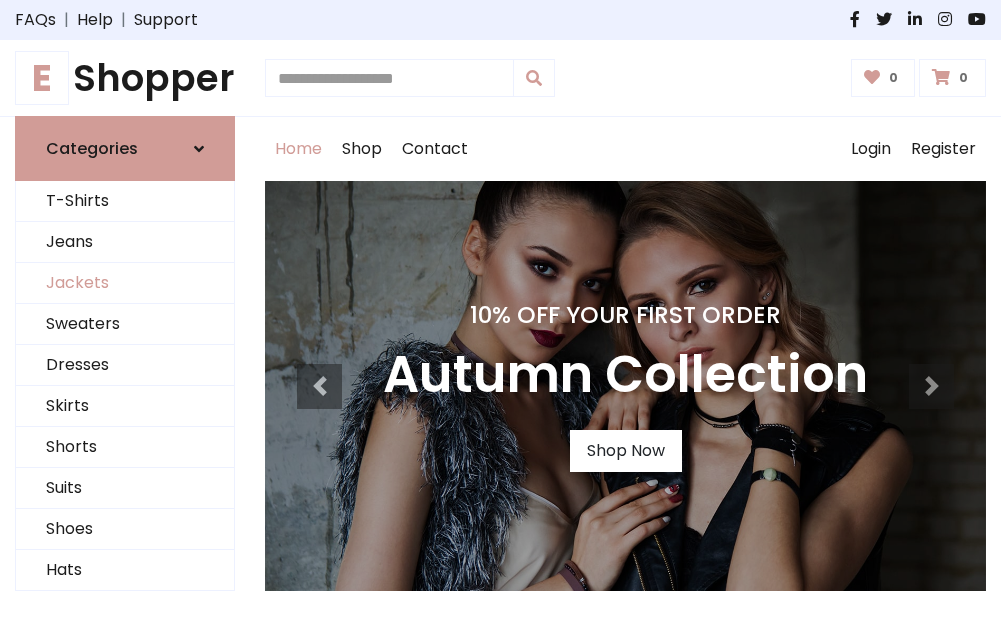 click on "Jackets" at bounding box center (125, 283) 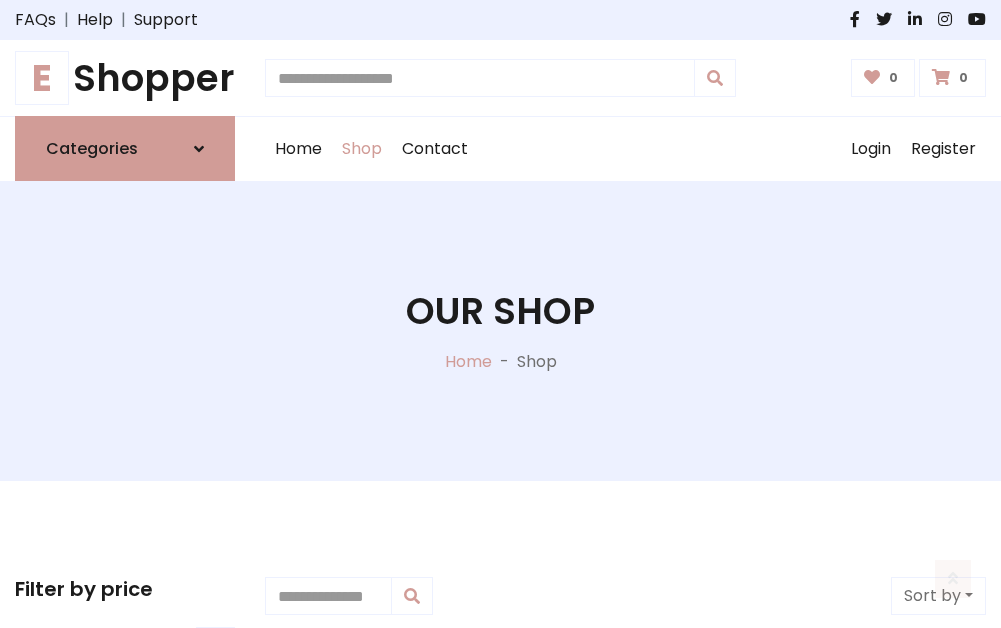 scroll, scrollTop: 904, scrollLeft: 0, axis: vertical 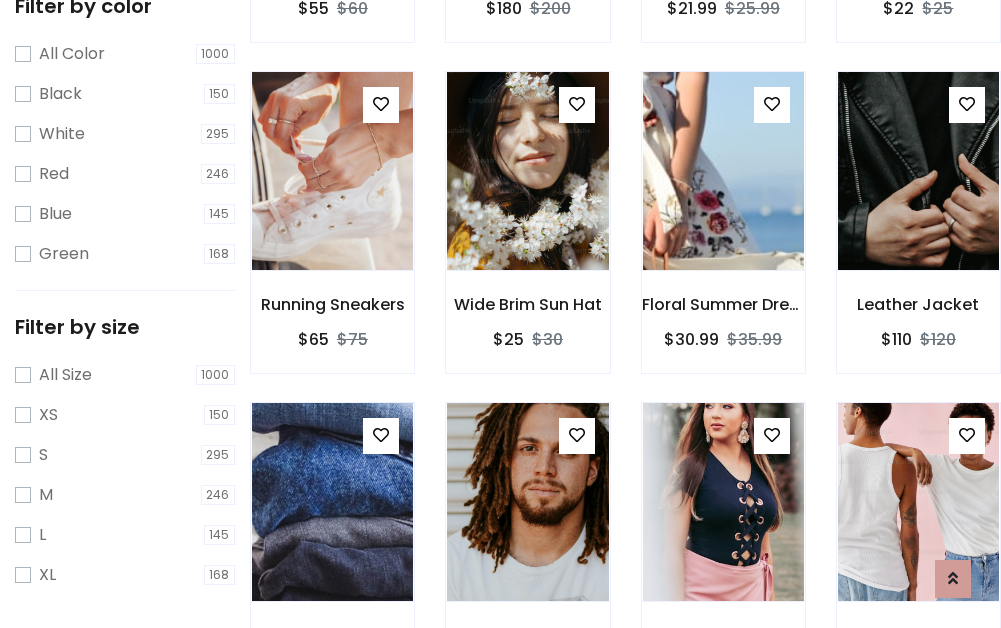 click at bounding box center [332, -161] 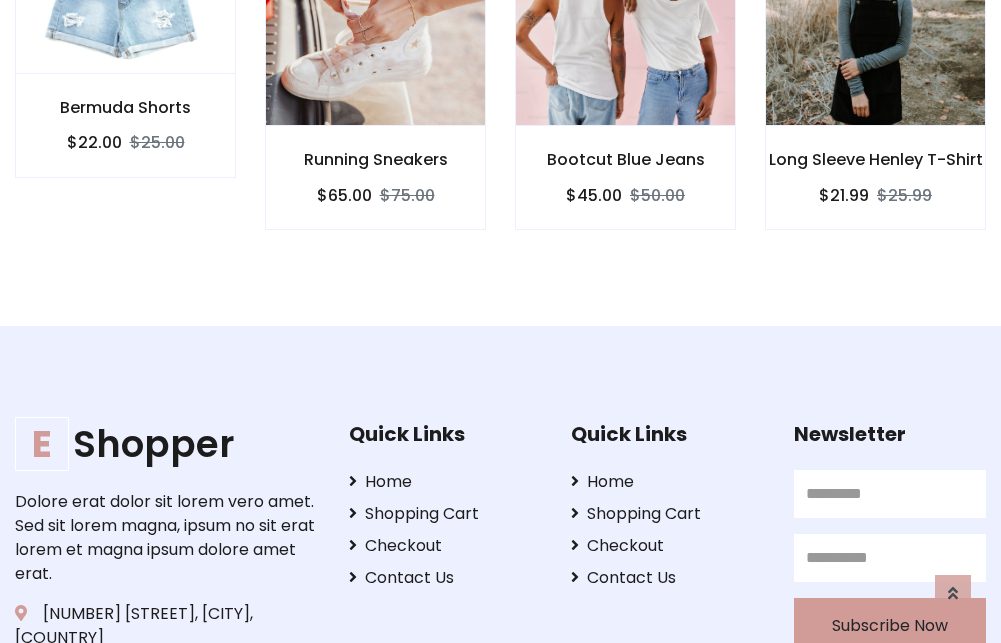 scroll, scrollTop: 0, scrollLeft: 0, axis: both 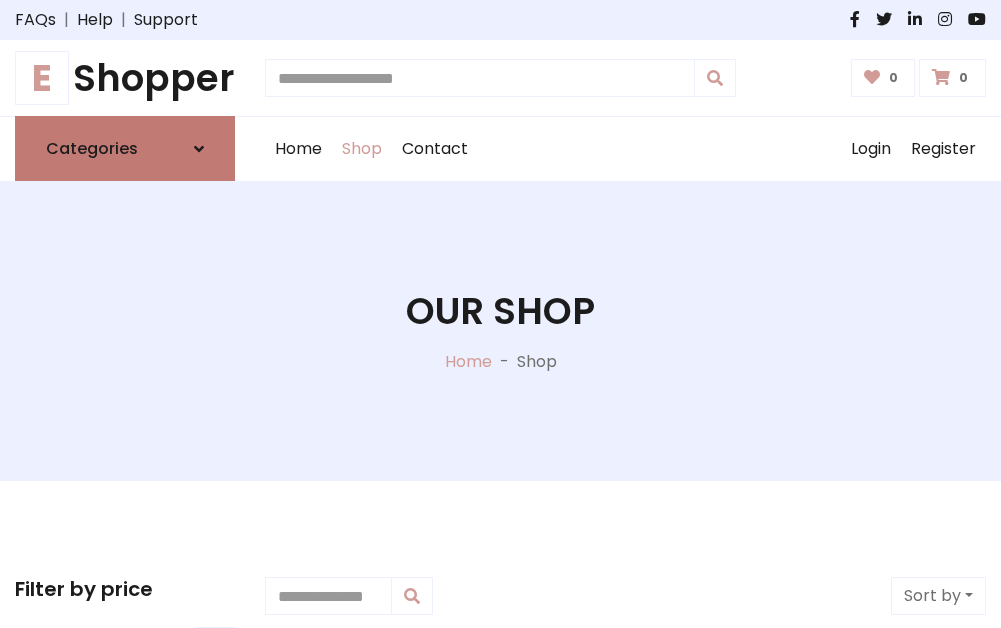 click on "Categories" at bounding box center (92, 148) 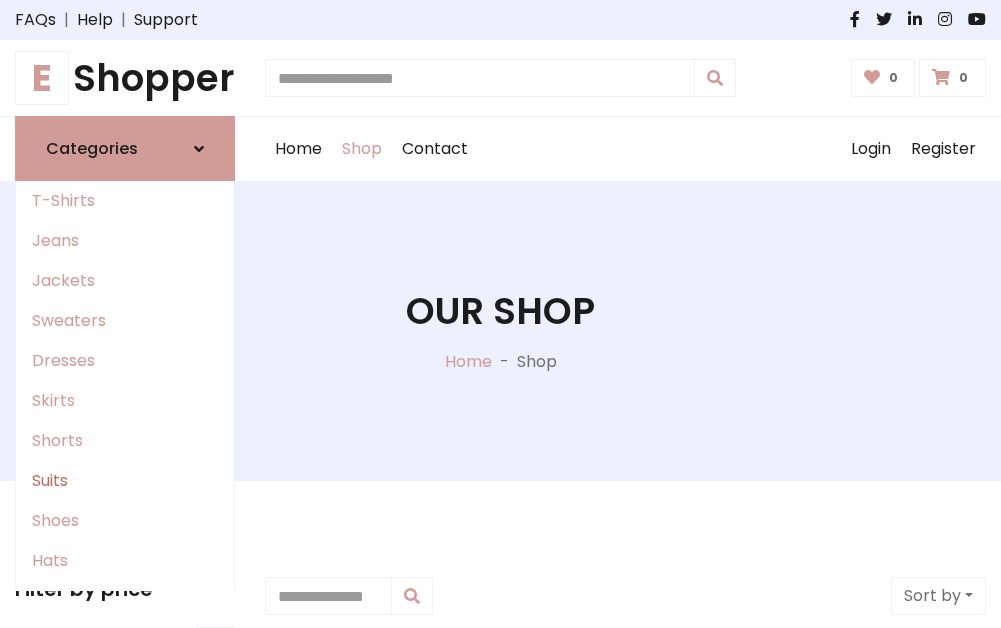 click on "Suits" at bounding box center (125, 481) 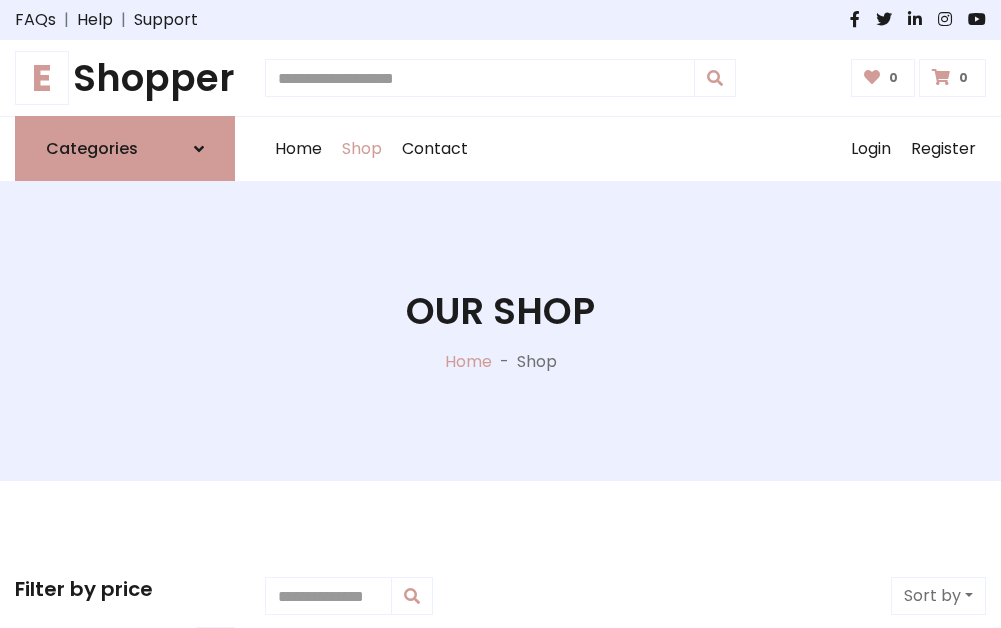 scroll, scrollTop: 1445, scrollLeft: 0, axis: vertical 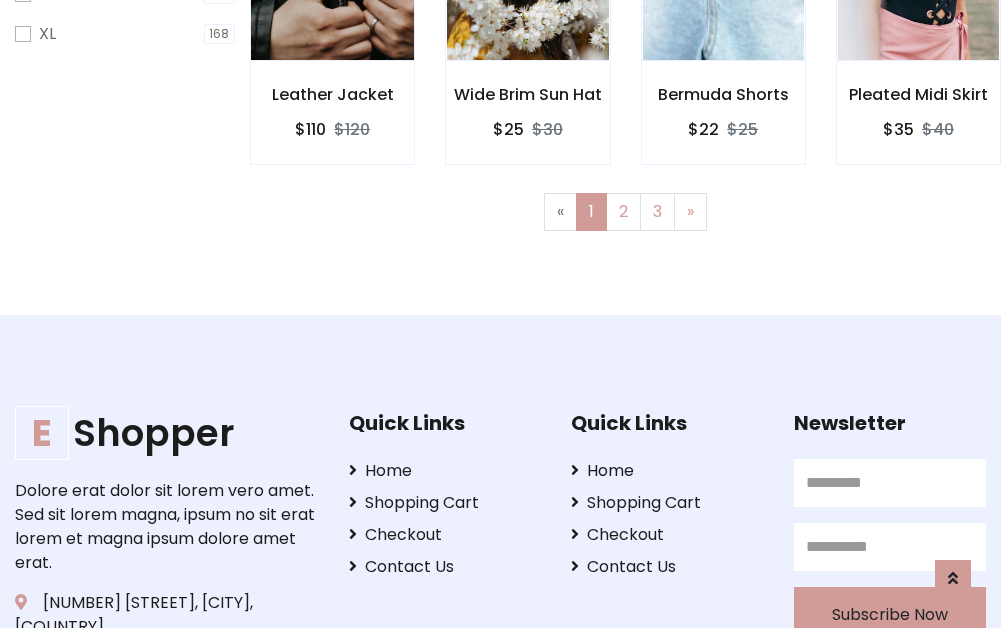 click at bounding box center (332, -39) 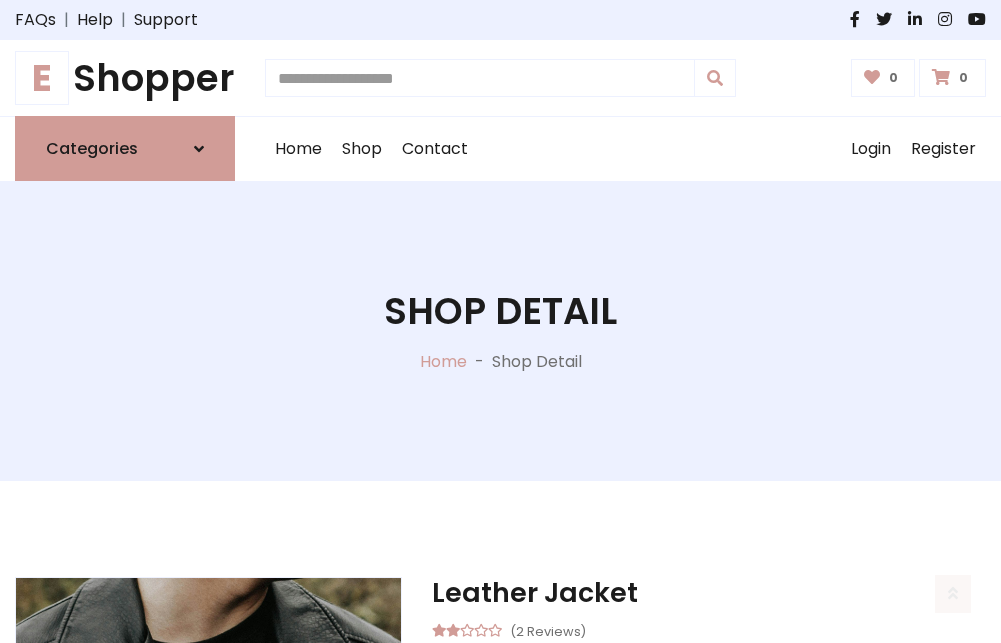 scroll, scrollTop: 1869, scrollLeft: 0, axis: vertical 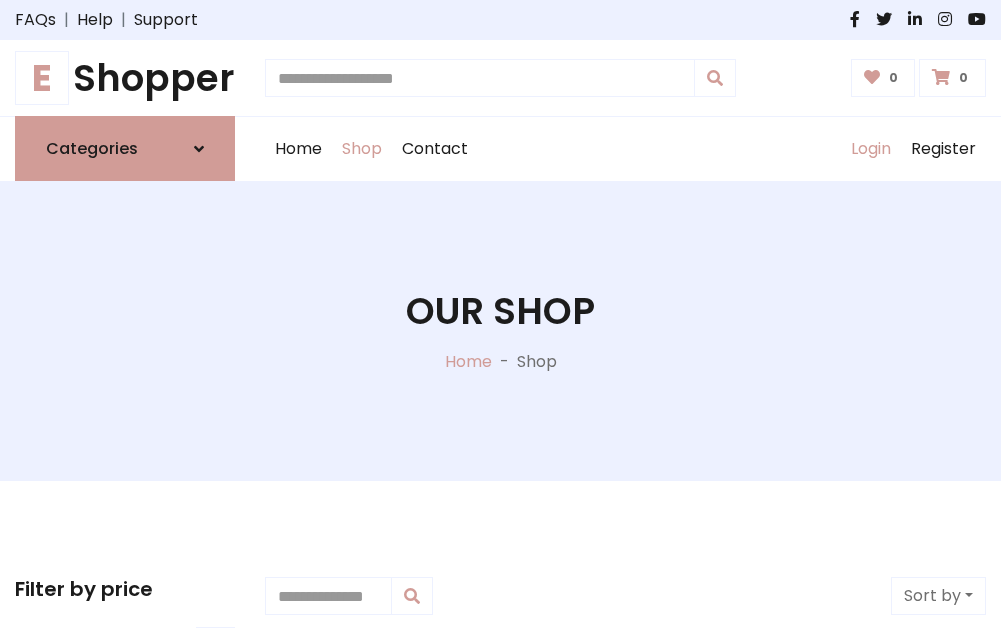 click on "Login" at bounding box center (871, 149) 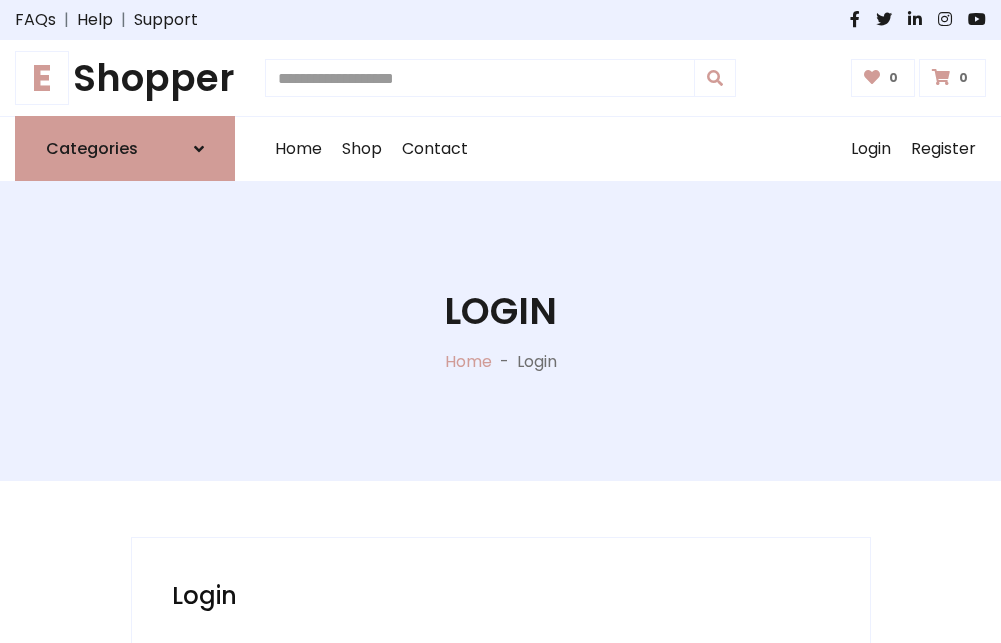 scroll, scrollTop: 0, scrollLeft: 0, axis: both 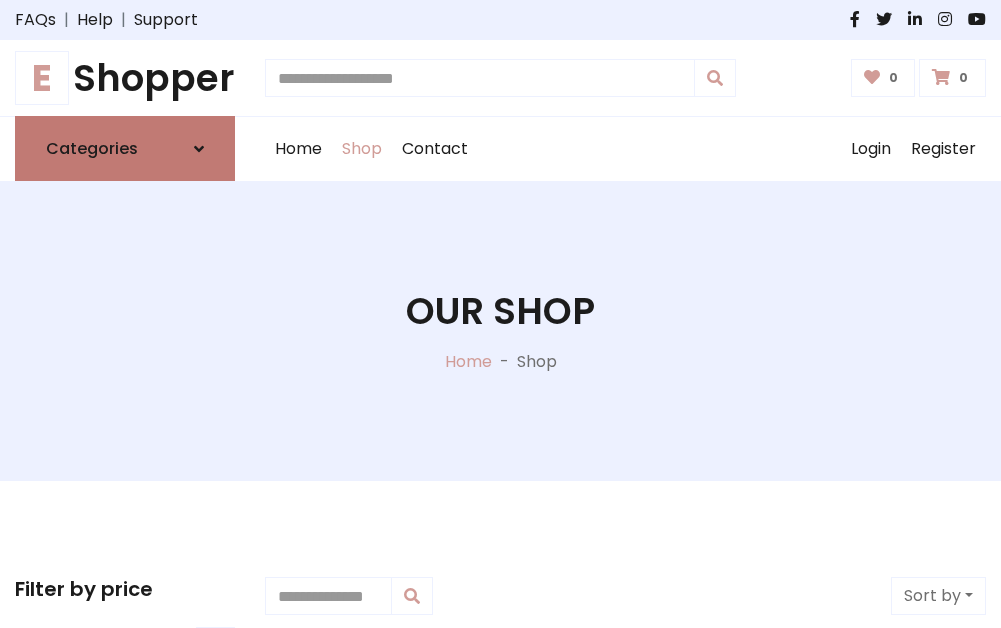 click at bounding box center (199, 149) 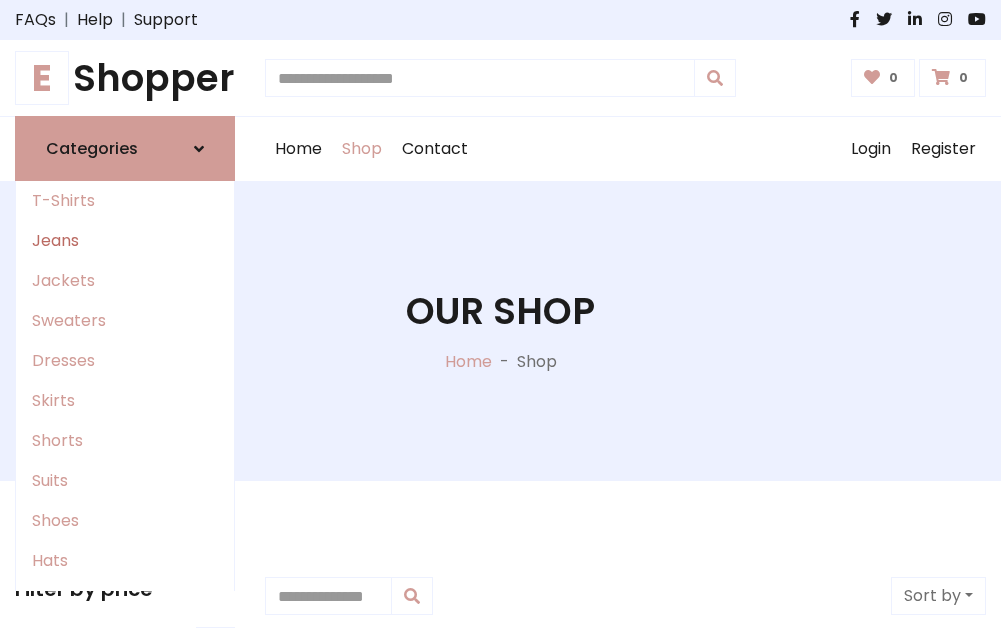 click on "Jeans" at bounding box center (125, 241) 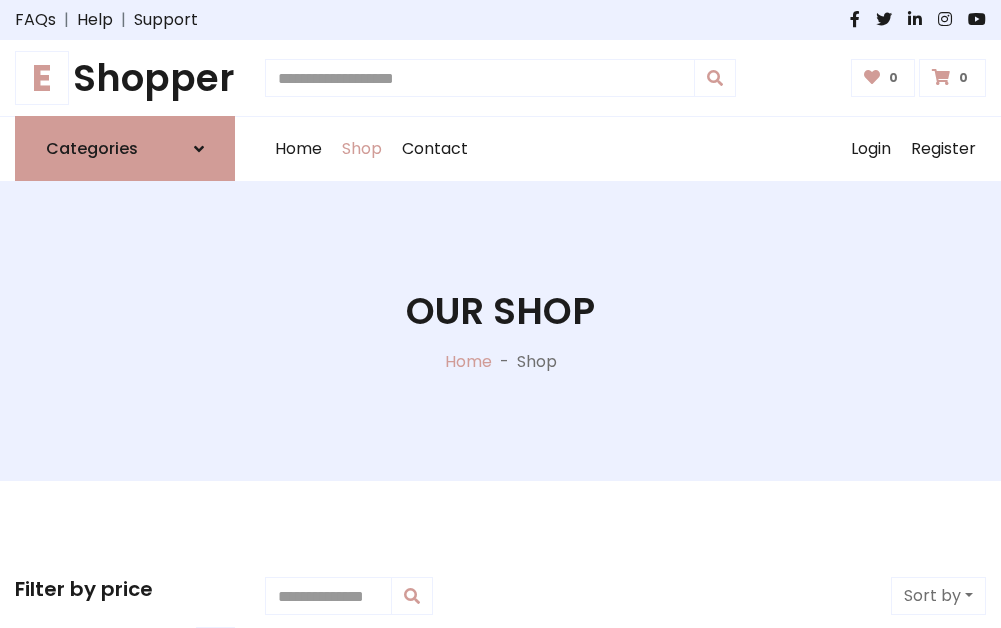 scroll, scrollTop: 0, scrollLeft: 0, axis: both 